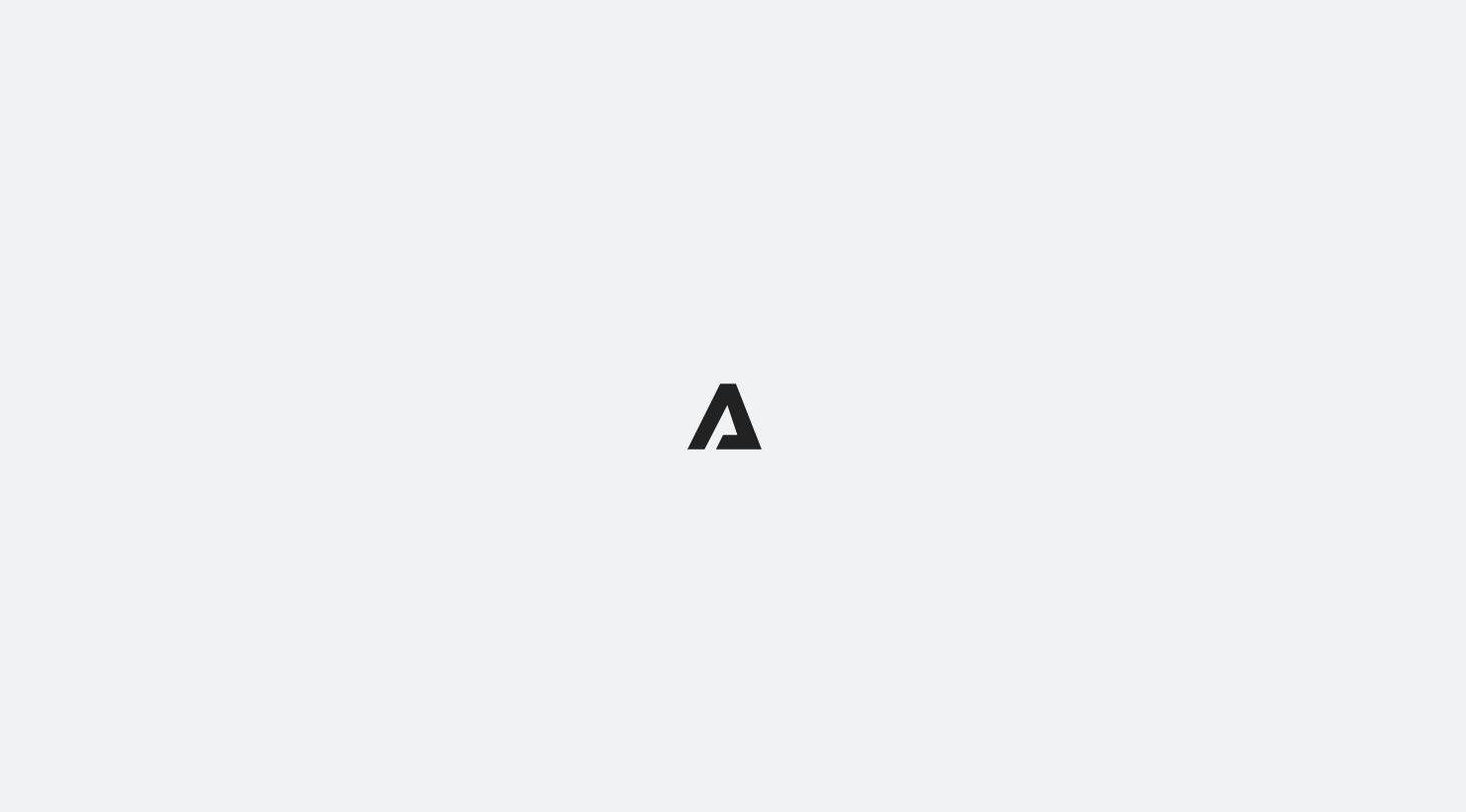 scroll, scrollTop: 0, scrollLeft: 0, axis: both 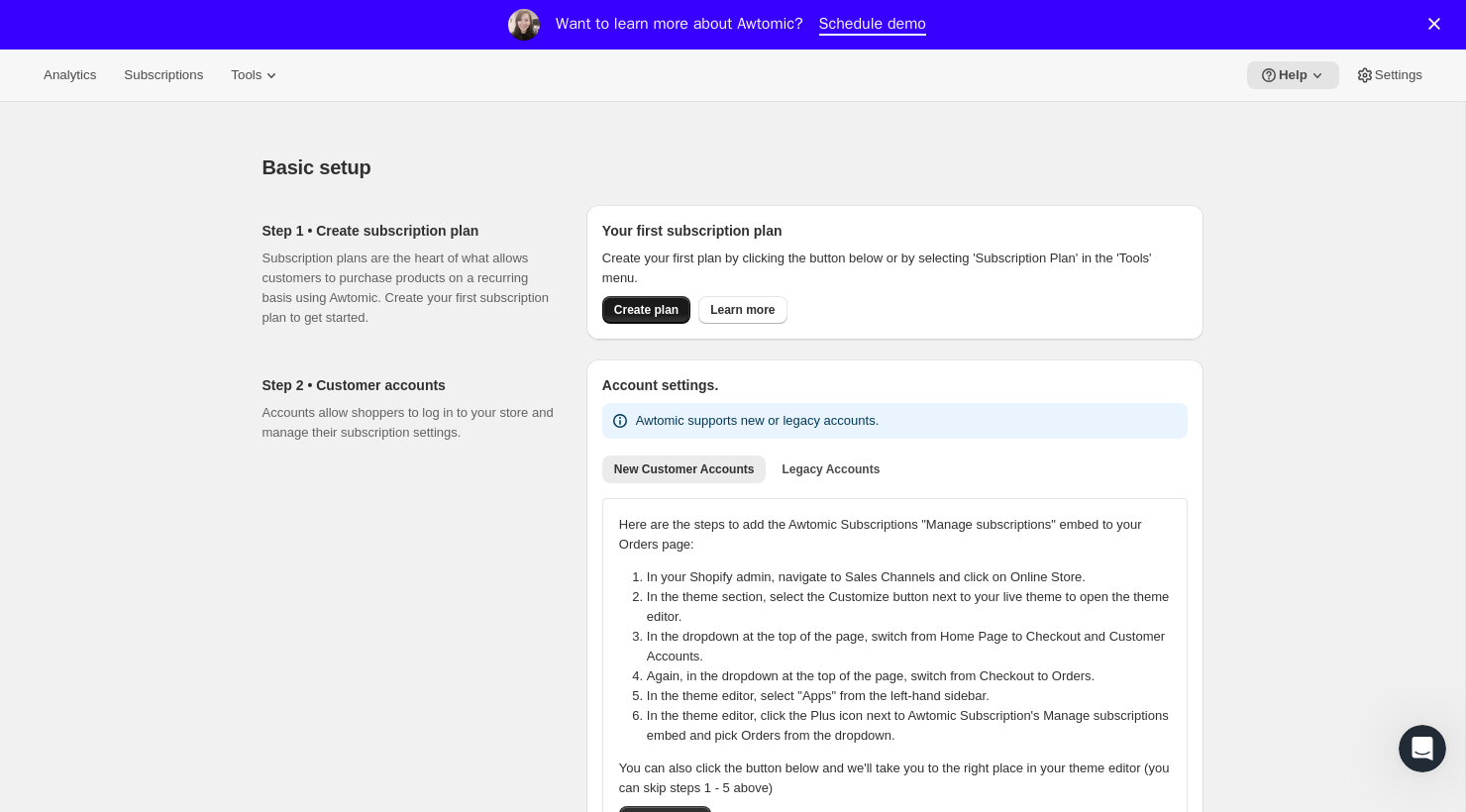 click on "Create plan" at bounding box center [646, 310] 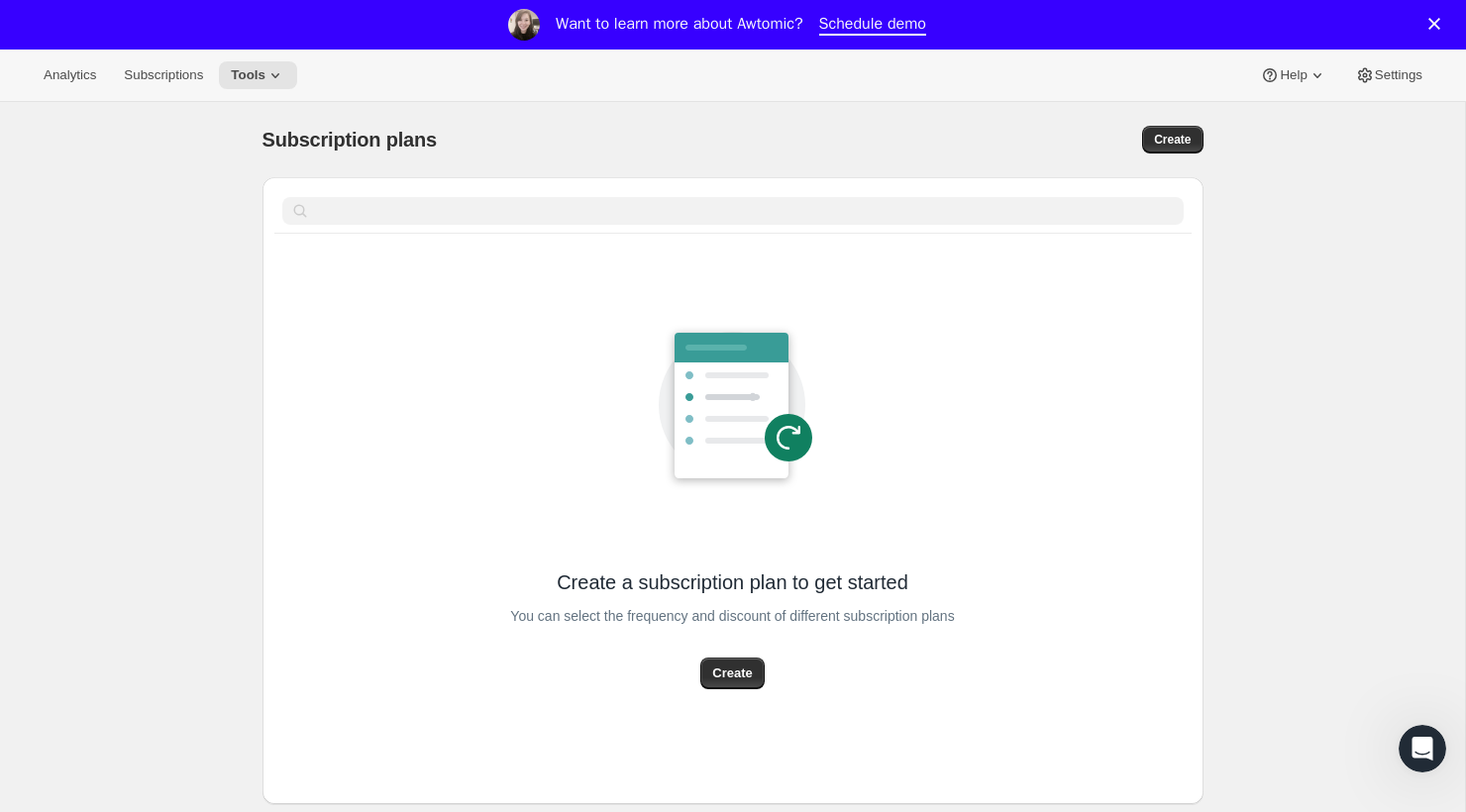 scroll, scrollTop: 102, scrollLeft: 0, axis: vertical 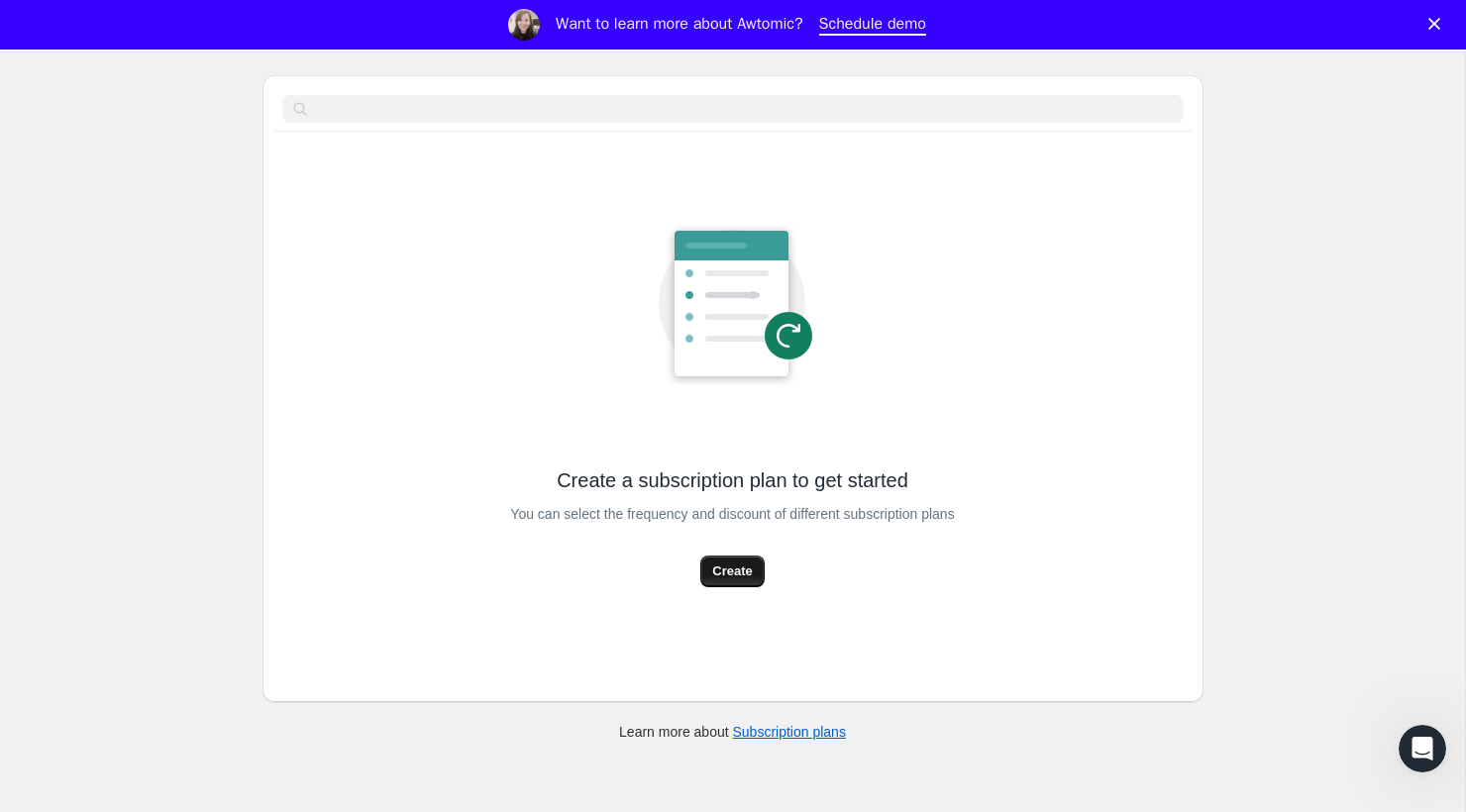 click on "Create" at bounding box center (732, 571) 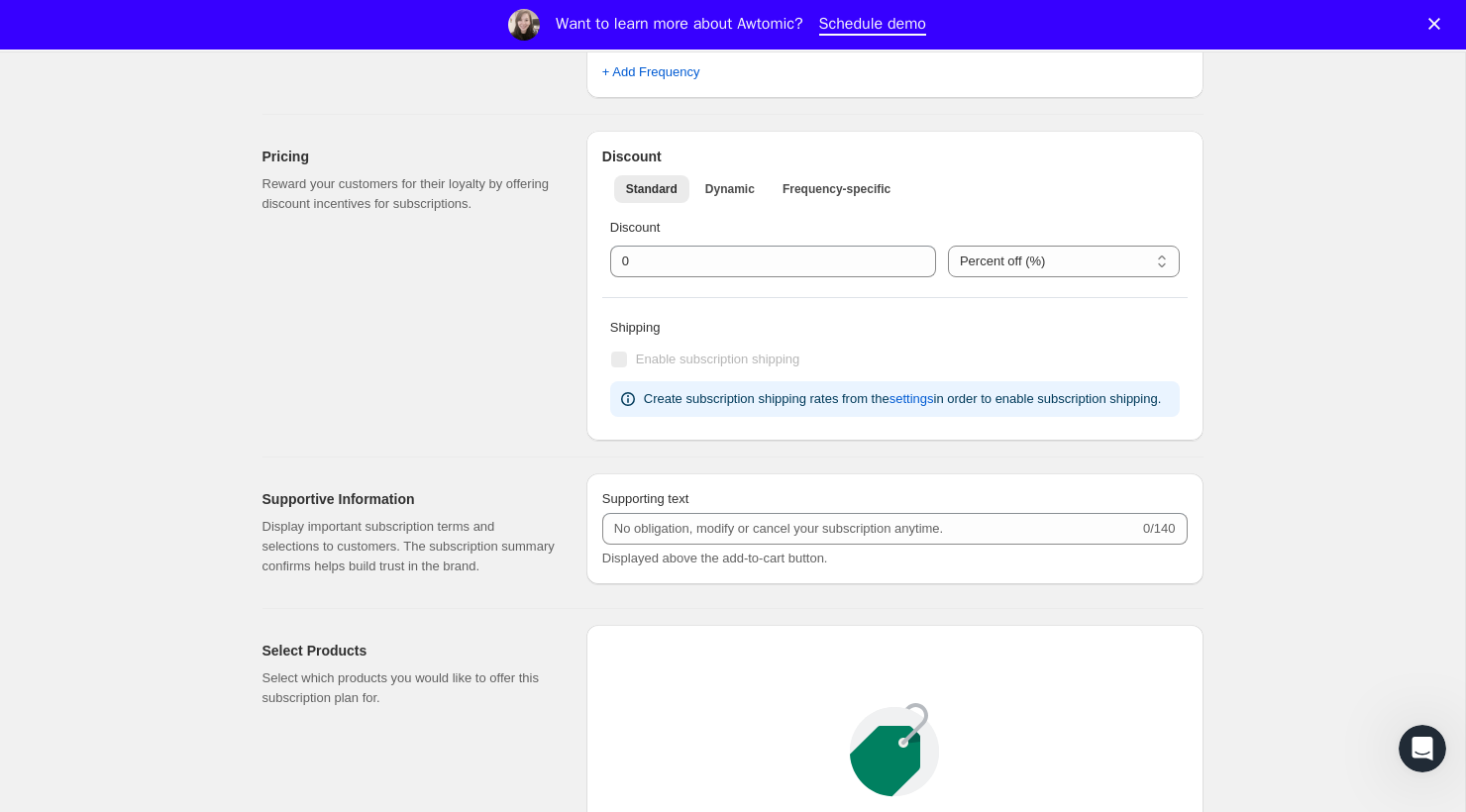scroll, scrollTop: 1404, scrollLeft: 0, axis: vertical 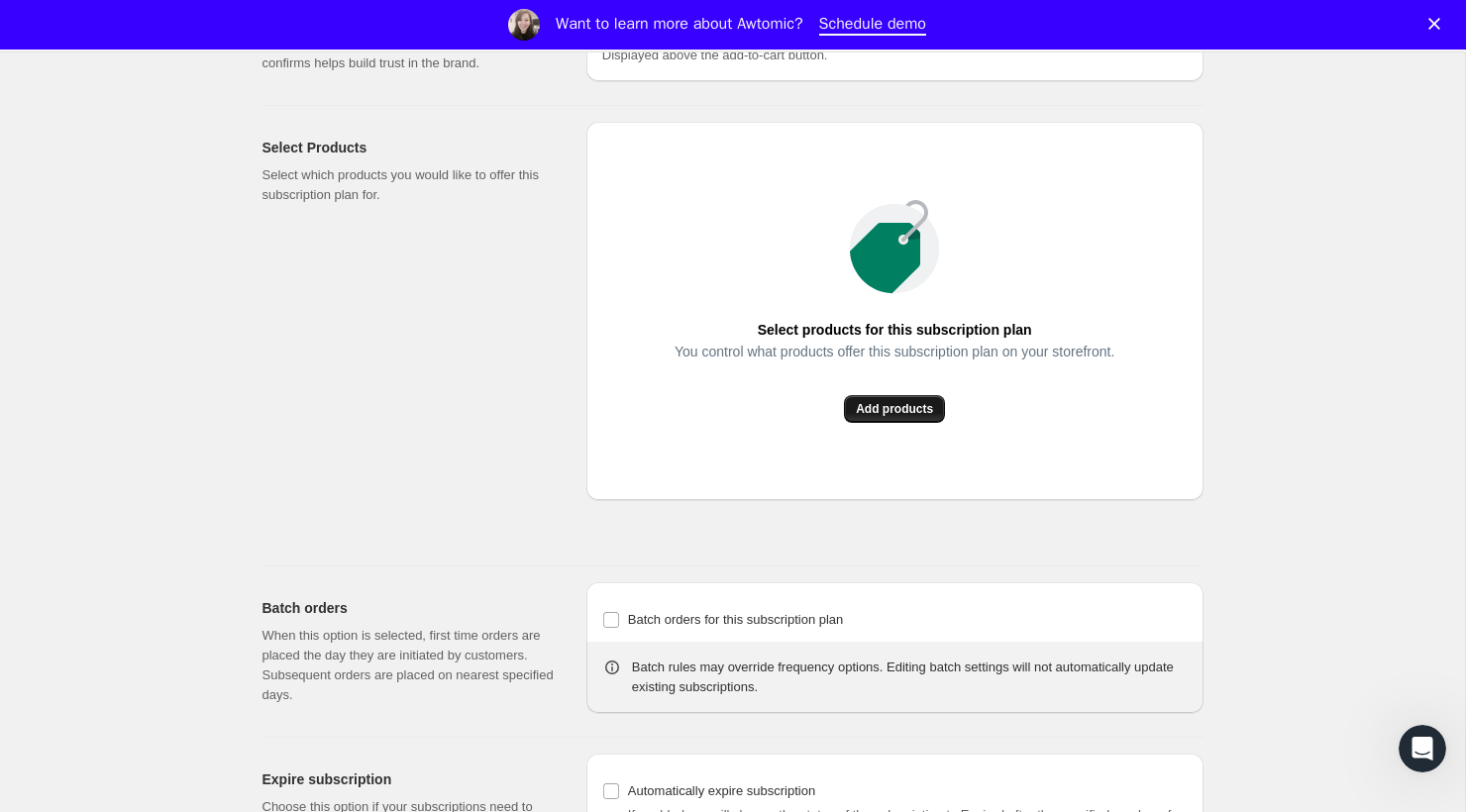 click on "Add products" at bounding box center (894, 409) 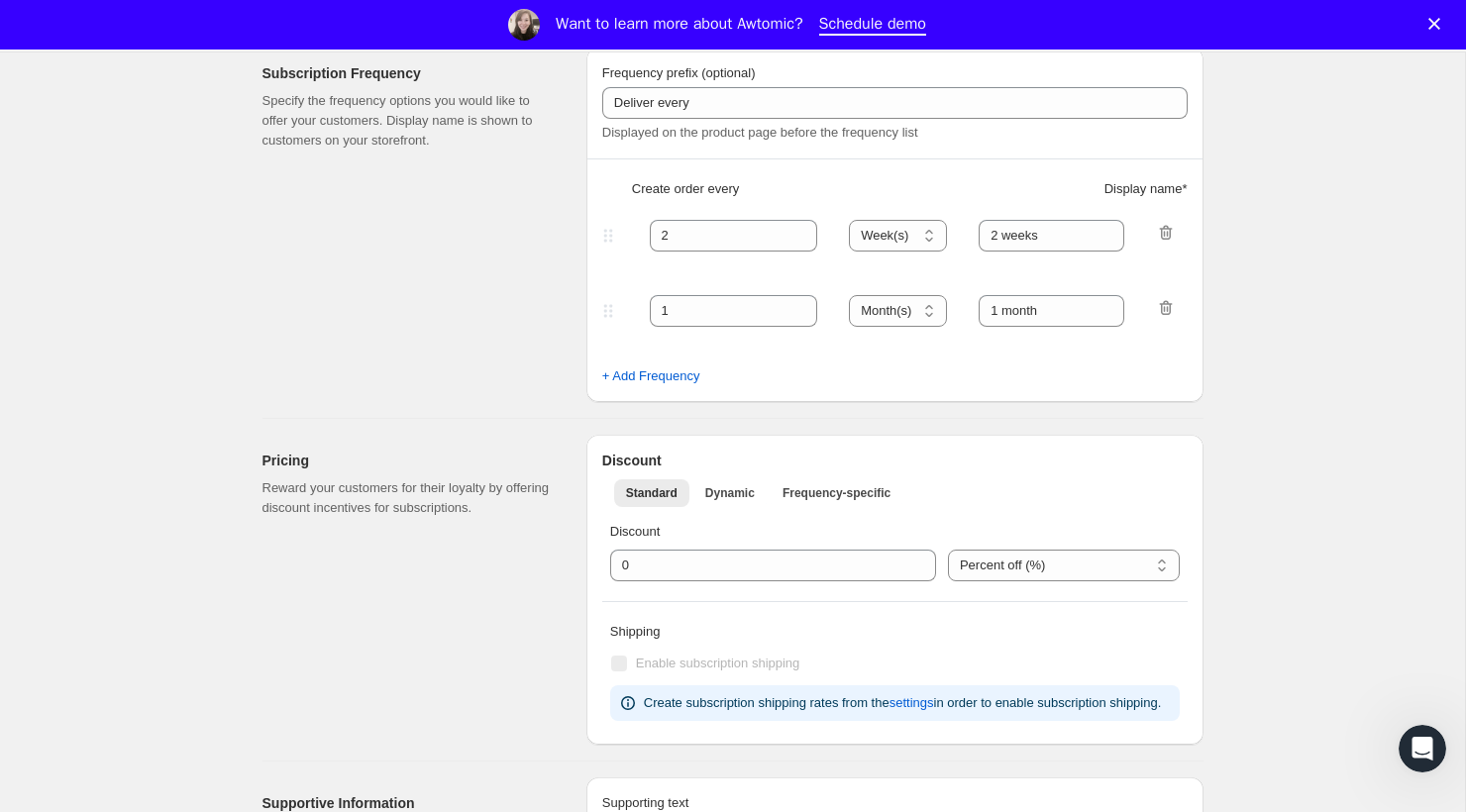 scroll, scrollTop: 0, scrollLeft: 0, axis: both 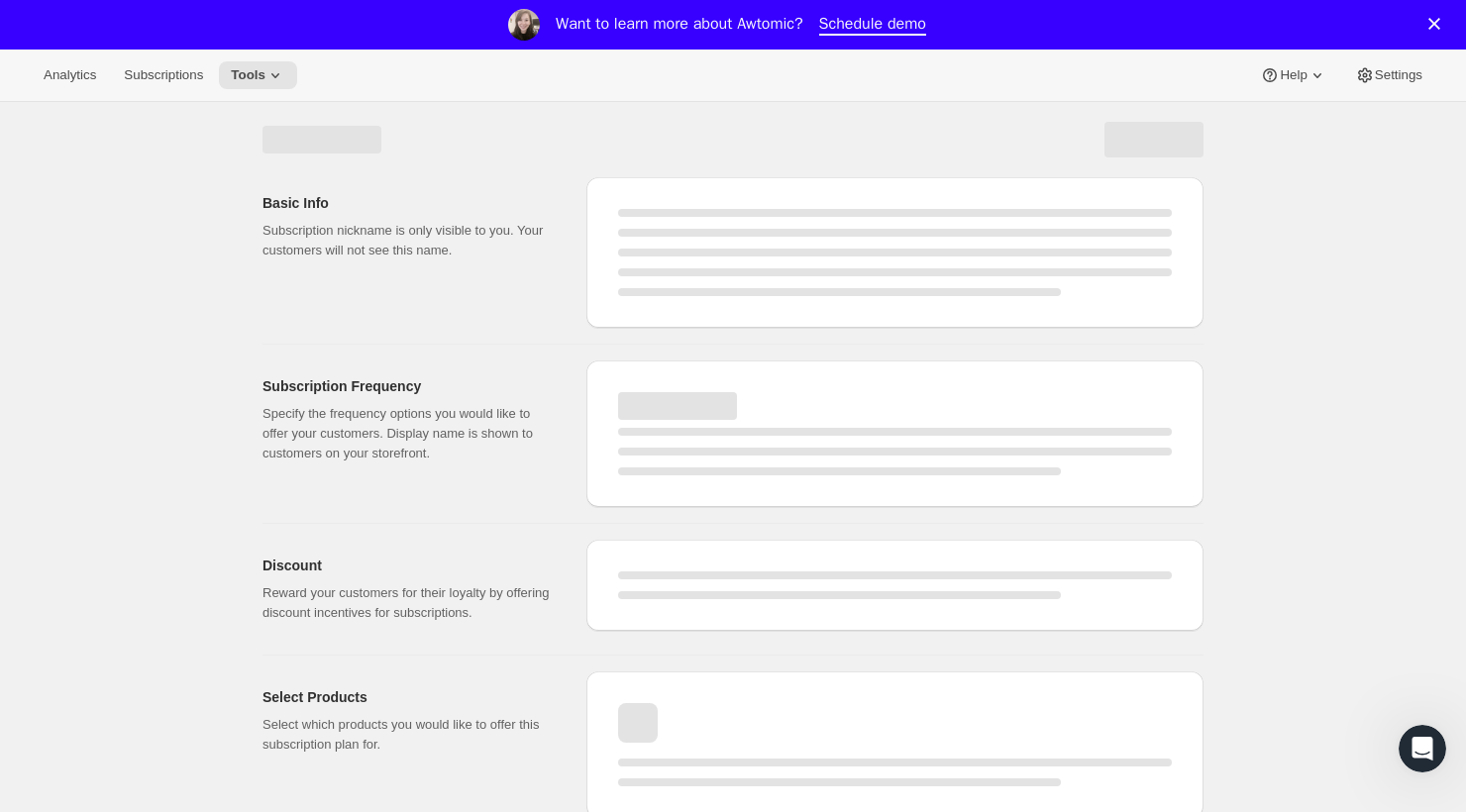 select on "WEEK" 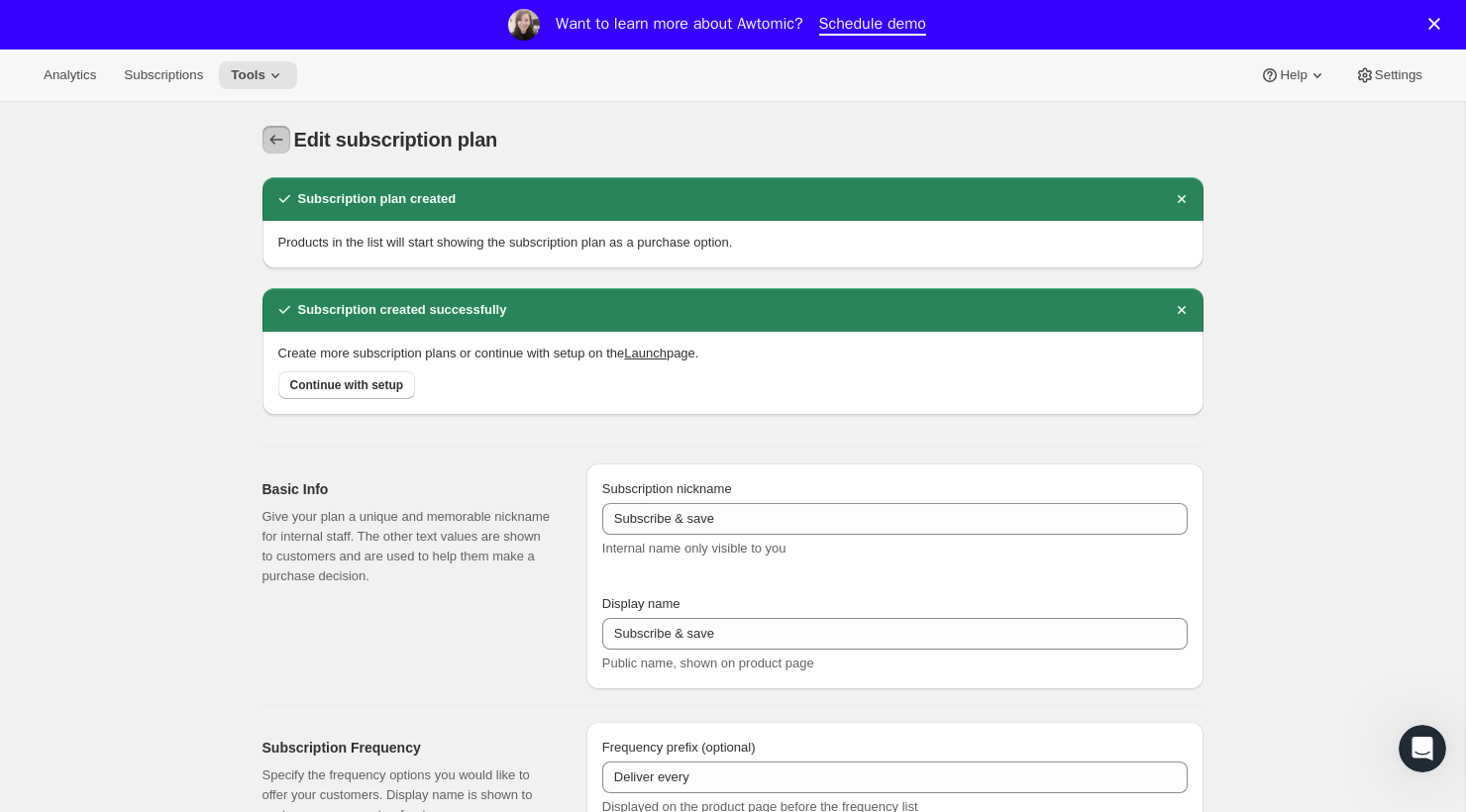 click 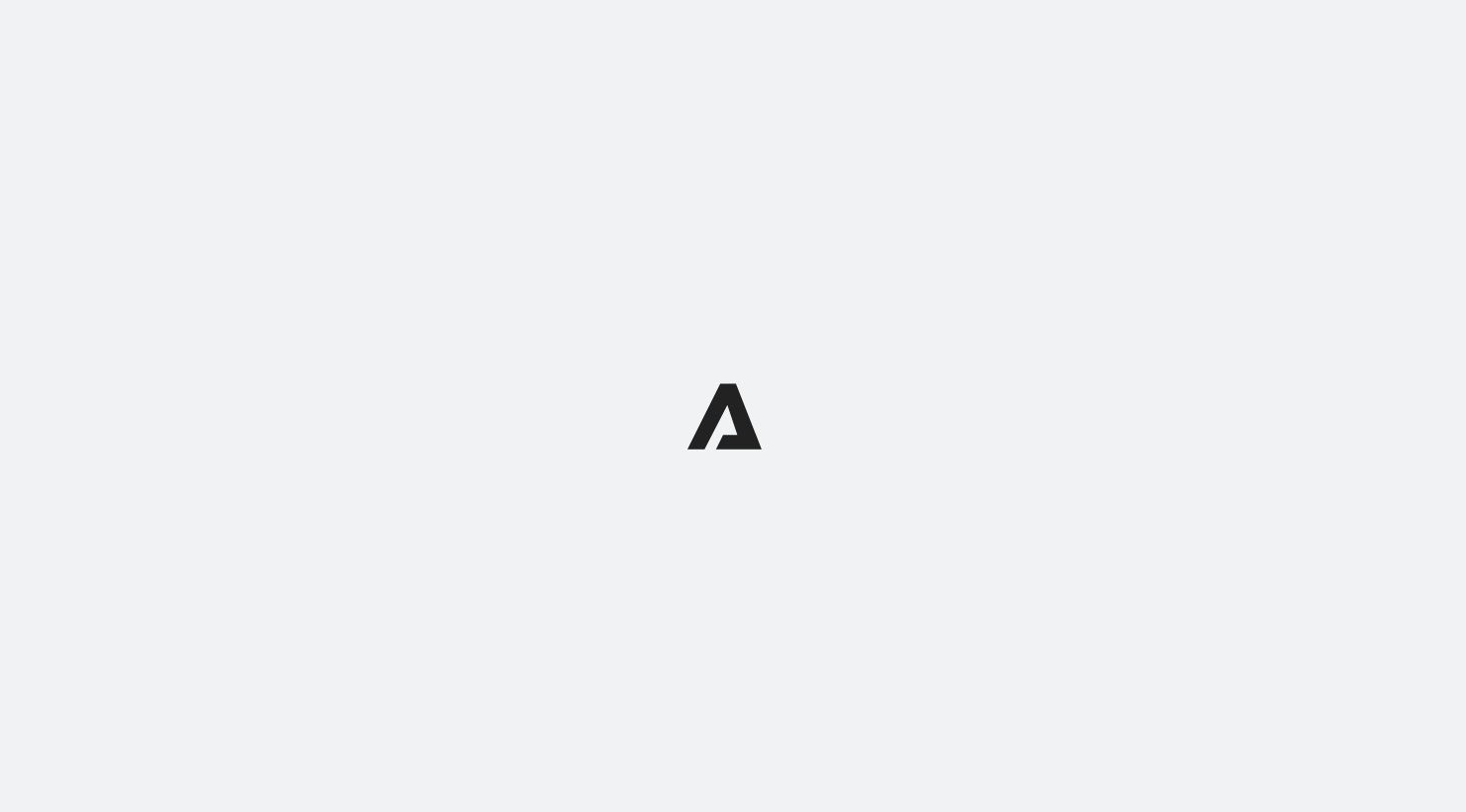 scroll, scrollTop: 0, scrollLeft: 0, axis: both 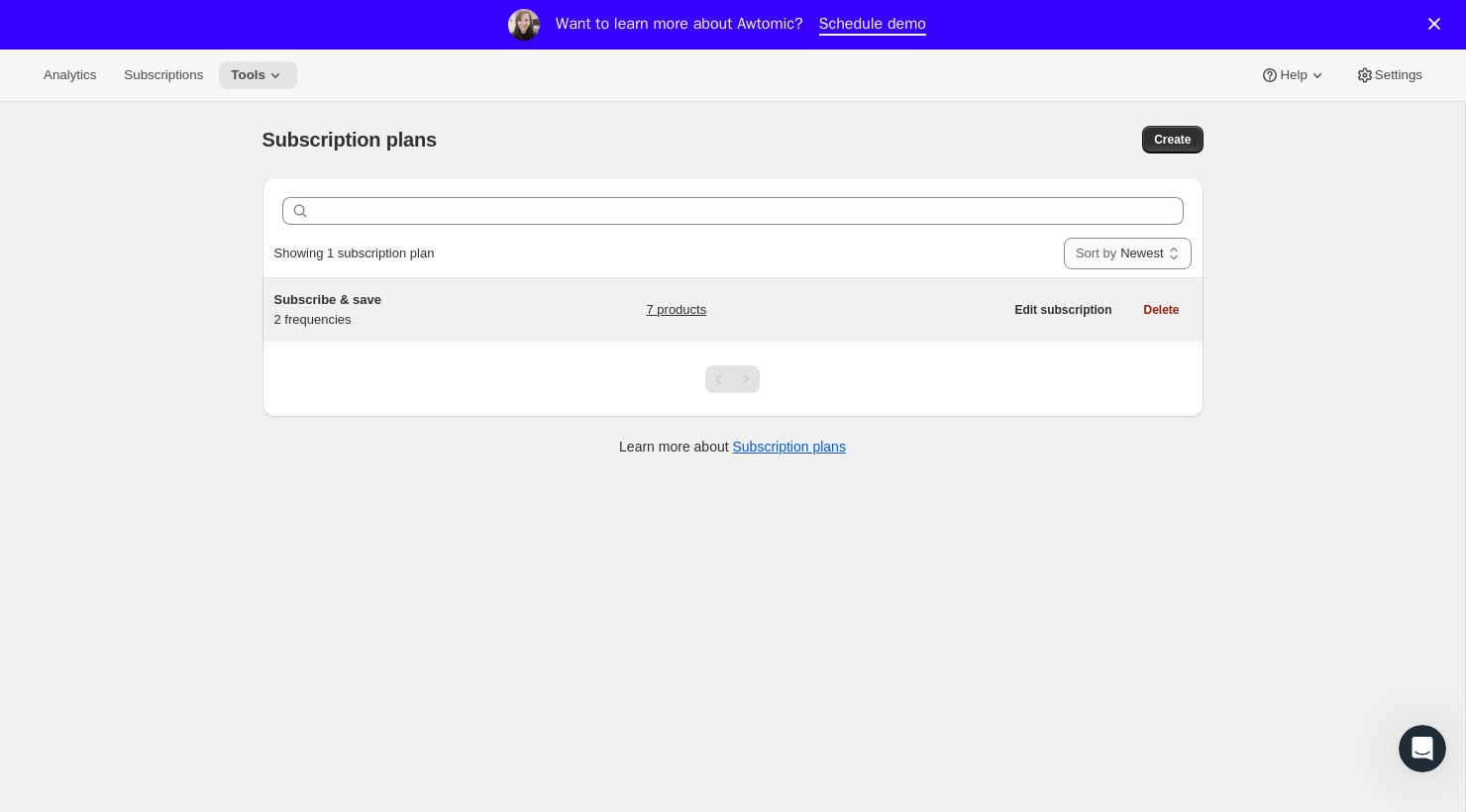 click on "Subscribe & save" at bounding box center [398, 300] 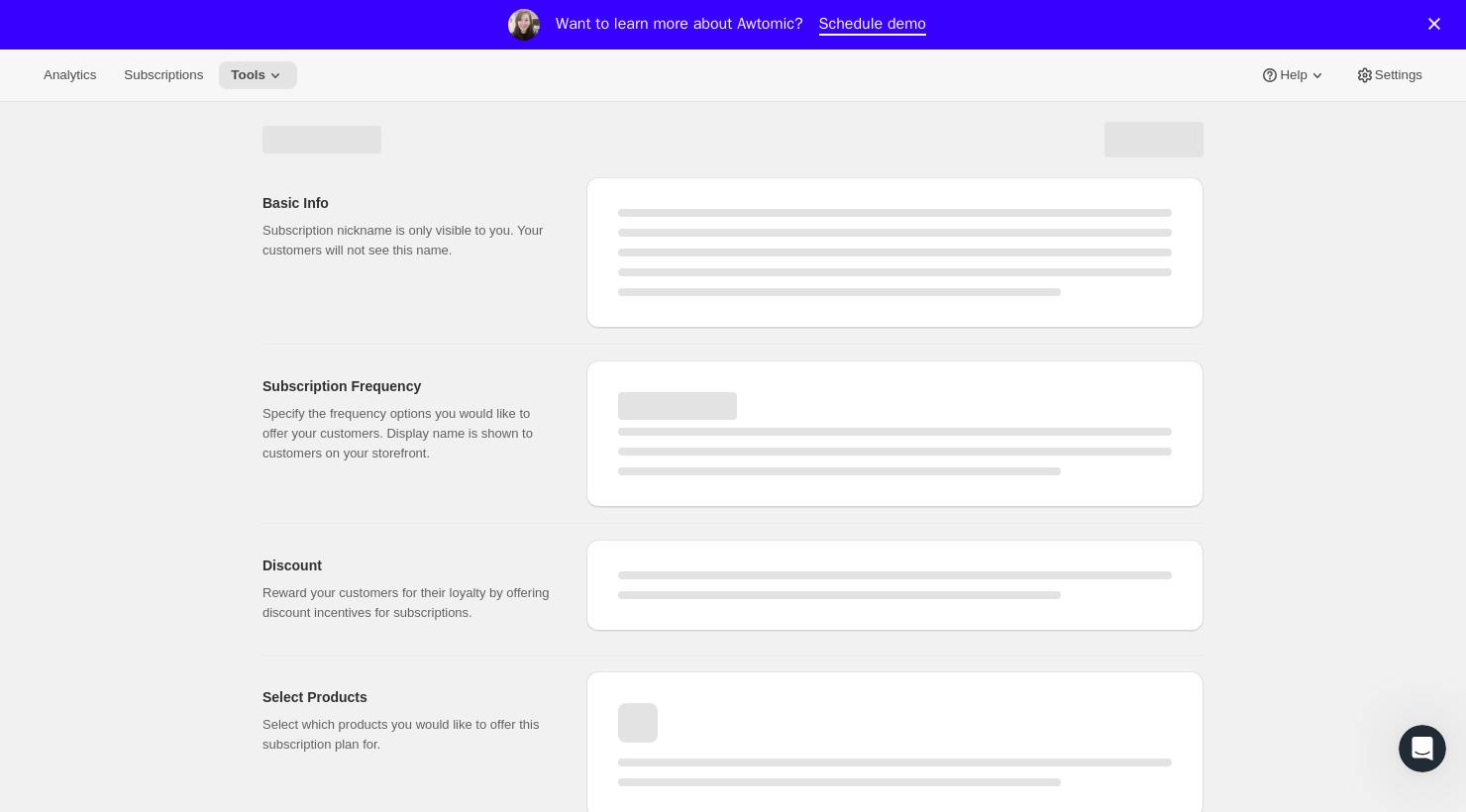 select on "WEEK" 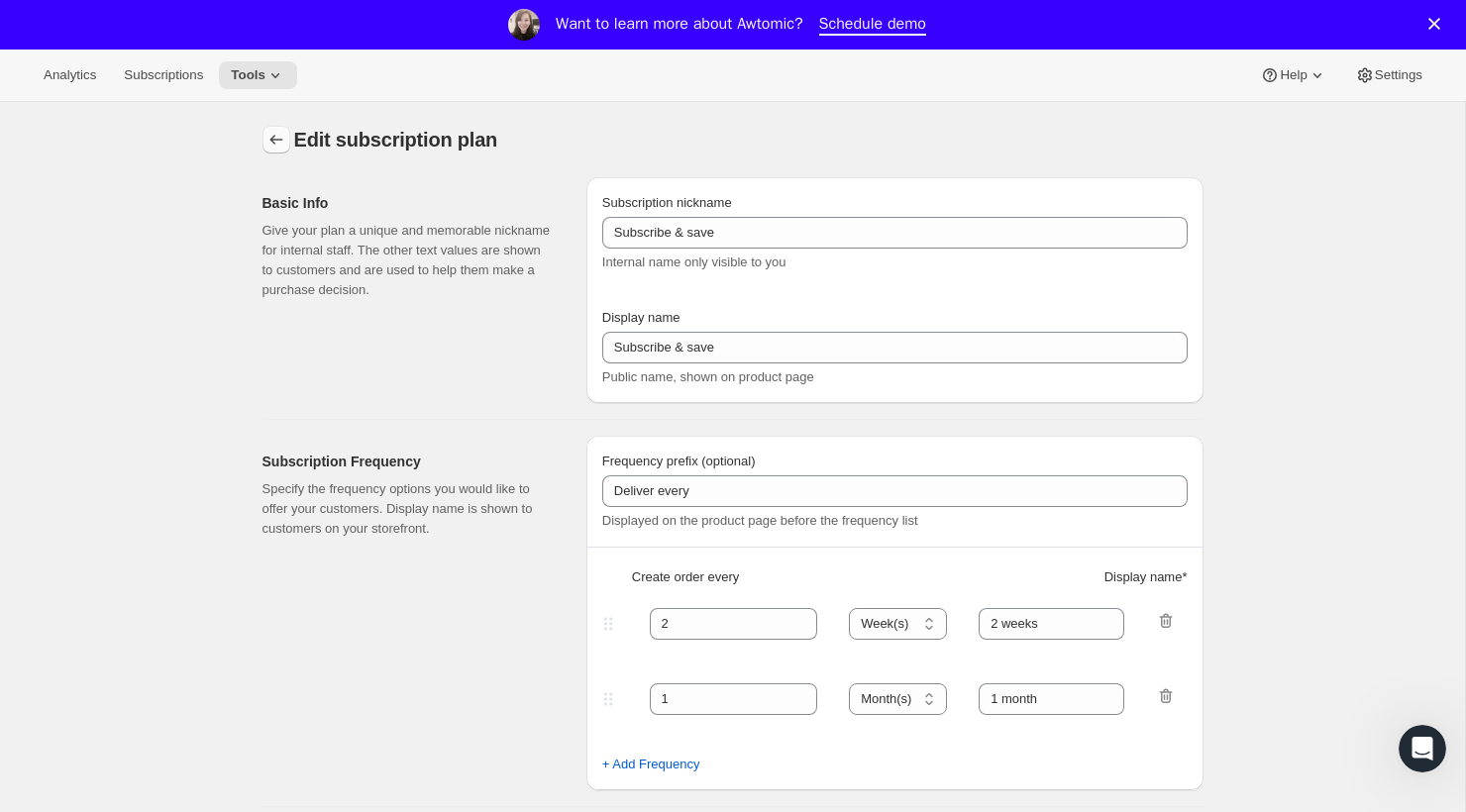 click 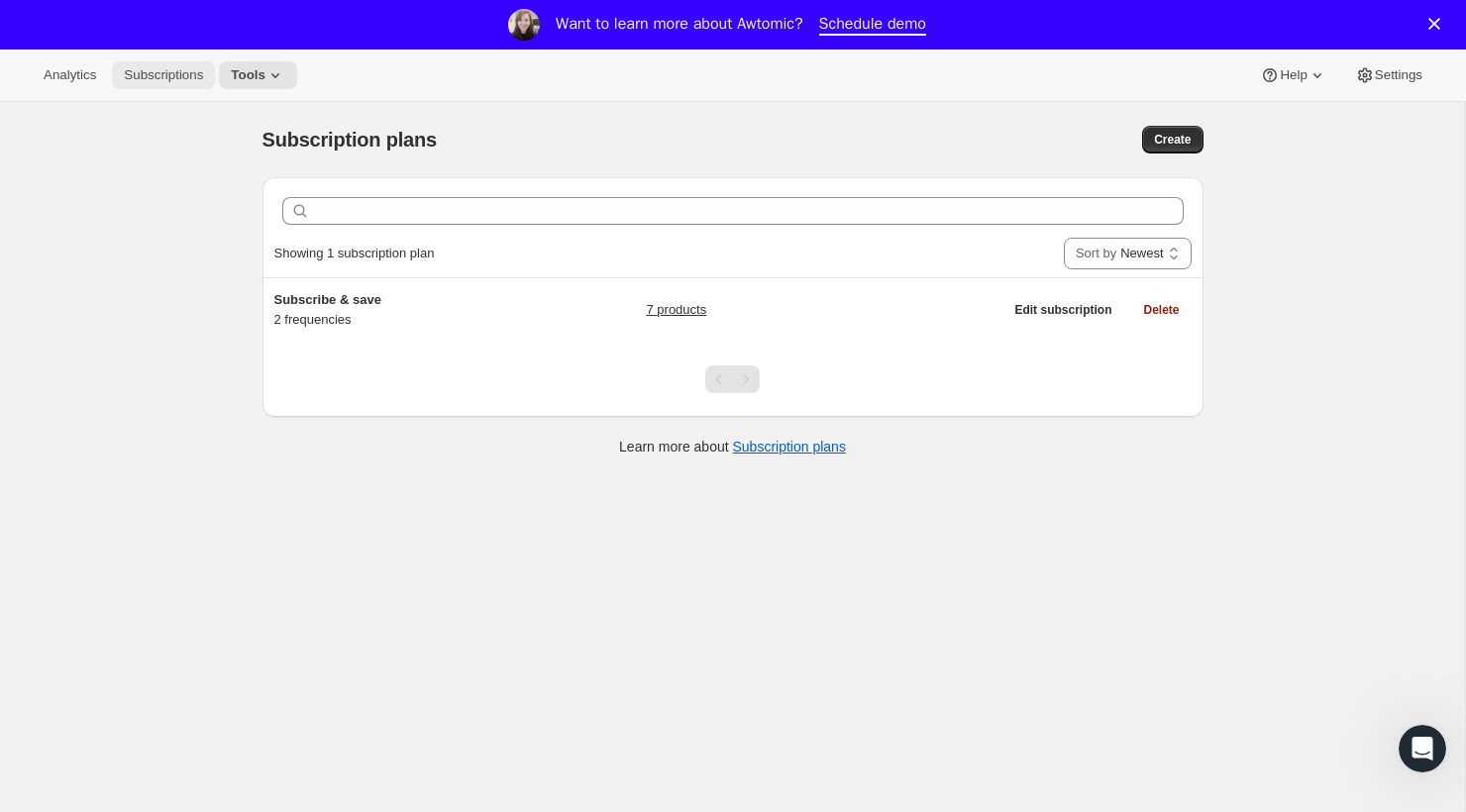 click on "Subscriptions" at bounding box center (163, 75) 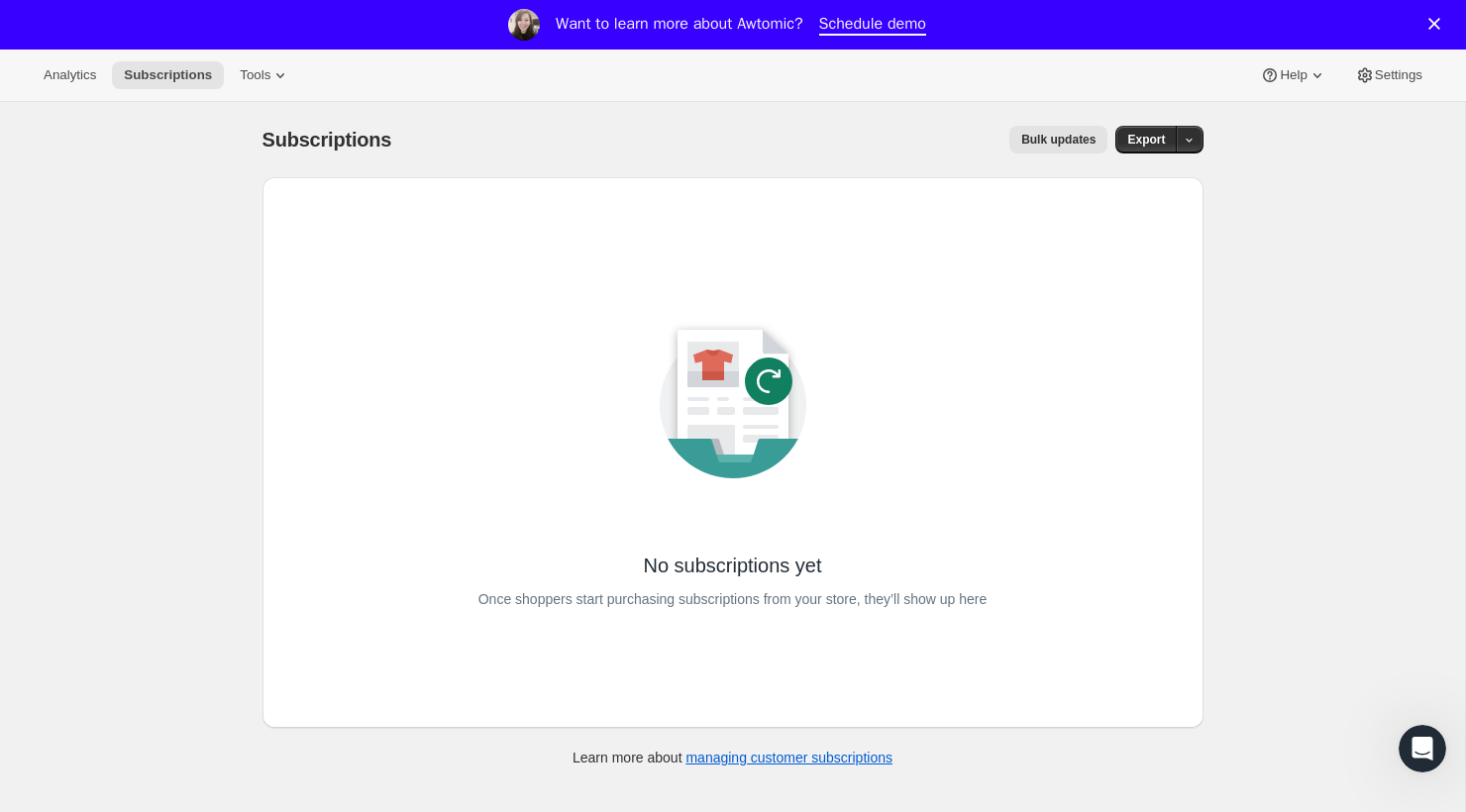 scroll, scrollTop: 102, scrollLeft: 0, axis: vertical 